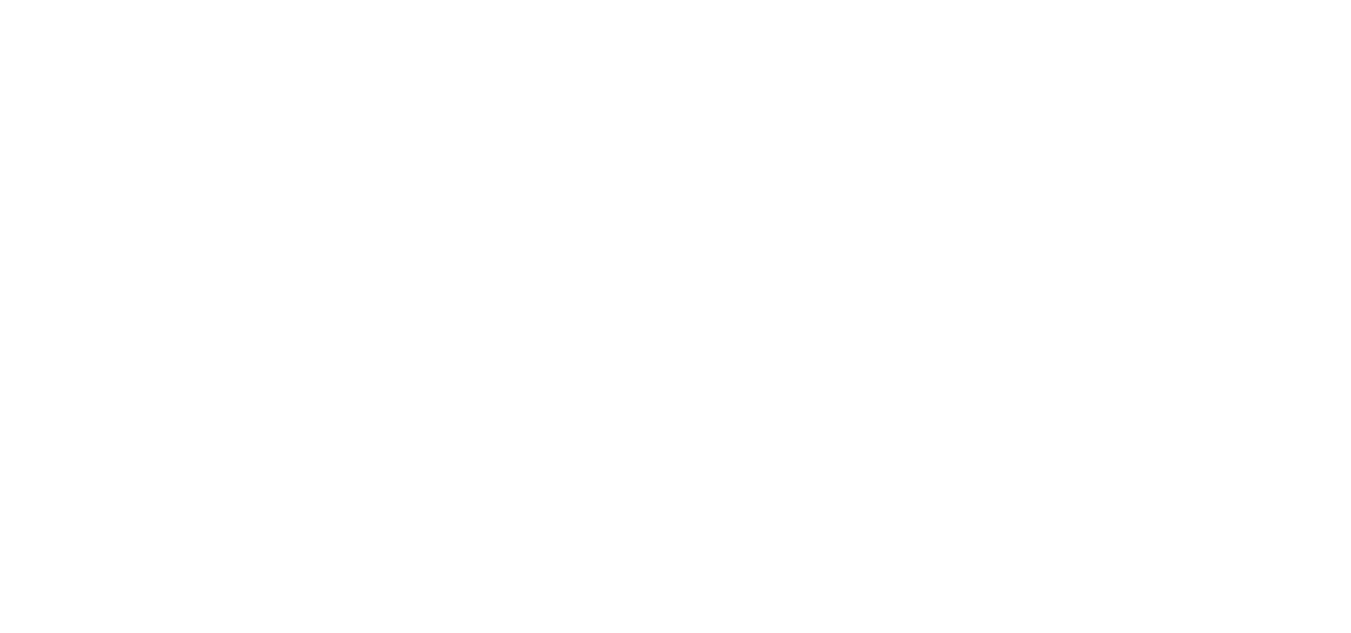 scroll, scrollTop: 0, scrollLeft: 0, axis: both 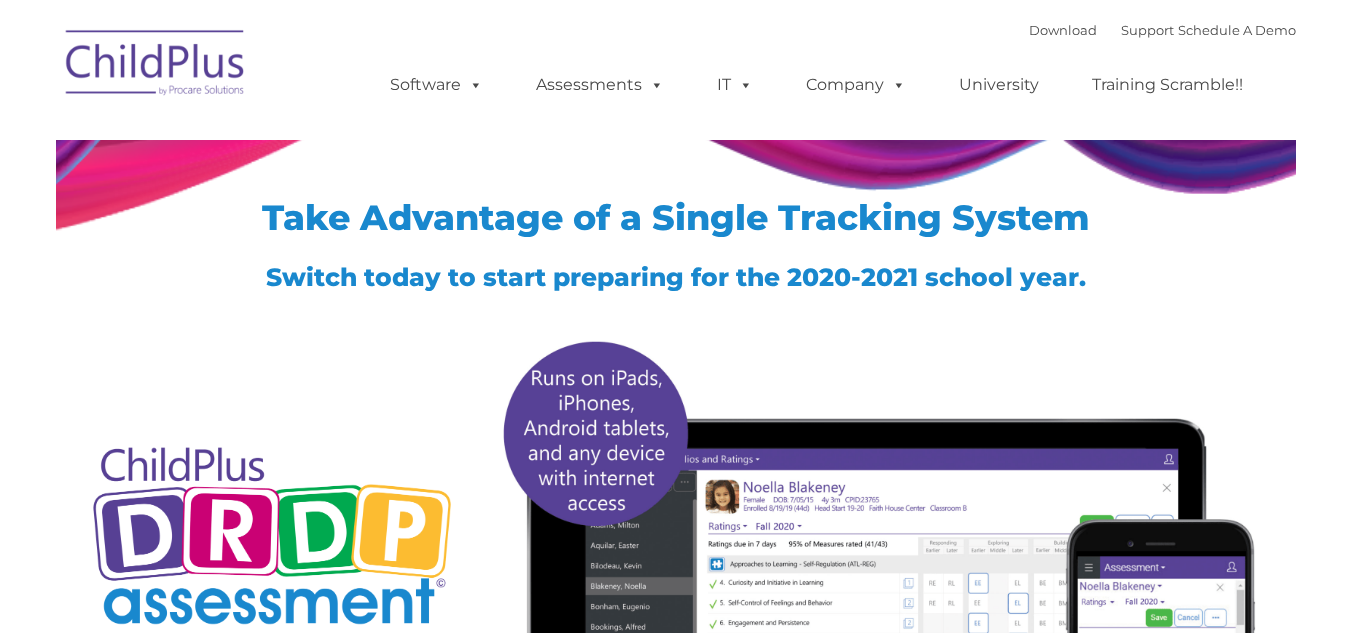 click on "Download          Support      |     Schedule A Demo
Search for:
Search
MENU MENU Software
ChildPlus:  The original and most widely-used Head Start data management system with over 35 years of experience providing software, service, and support.
Learn More
Features
Schedule A Demo
Getting Started
Assessments
DRDP ©  in ChildPlus:
Learn More
DRDP Reports
Book a Discovery Call
Attend a Group Demo" at bounding box center (675, 70) 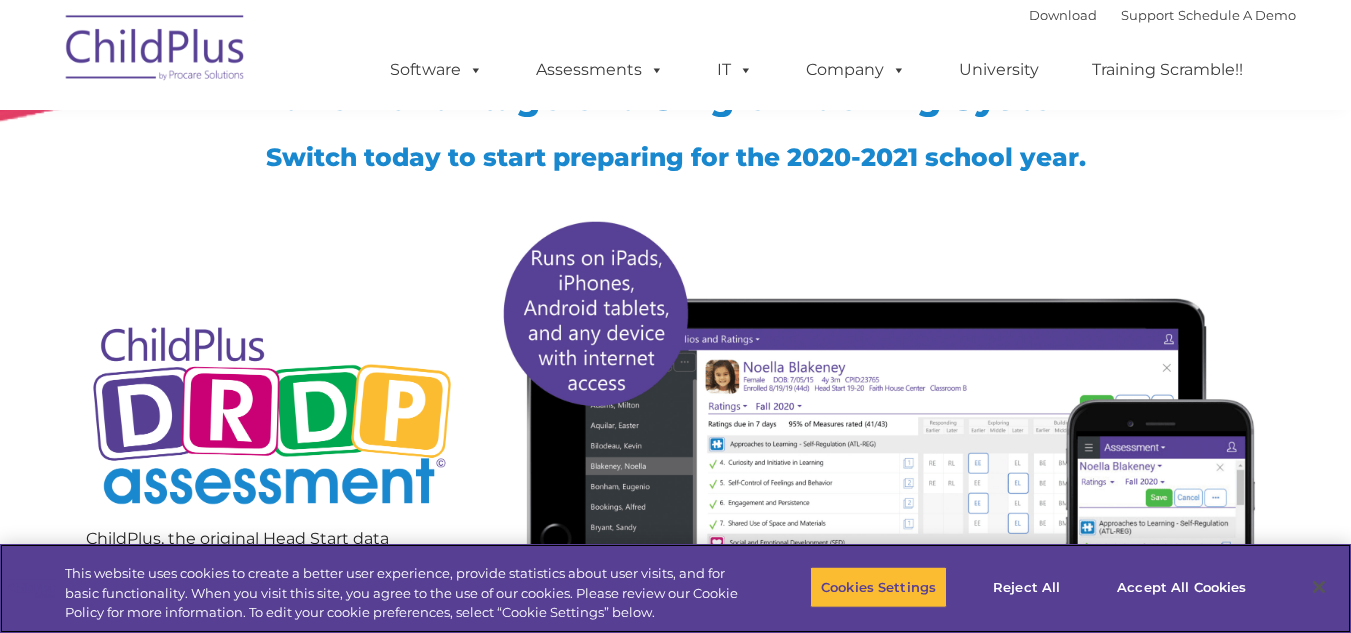 scroll, scrollTop: 0, scrollLeft: 0, axis: both 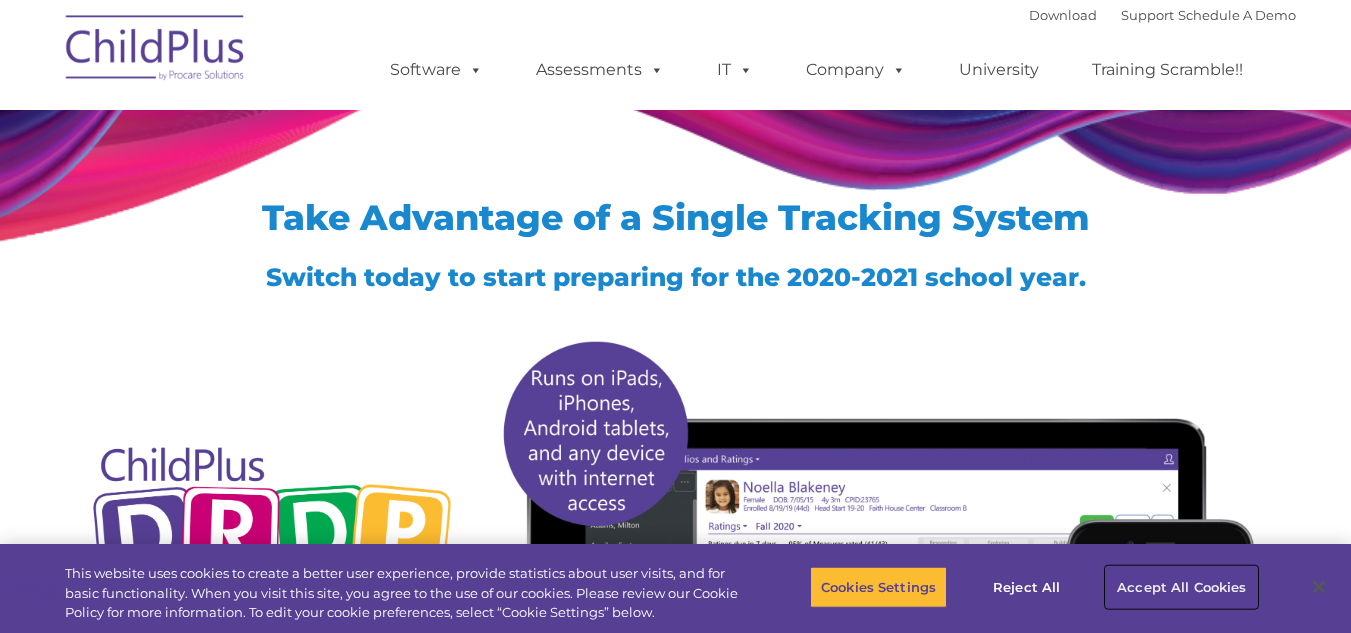 click on "Accept All Cookies" at bounding box center (1181, 587) 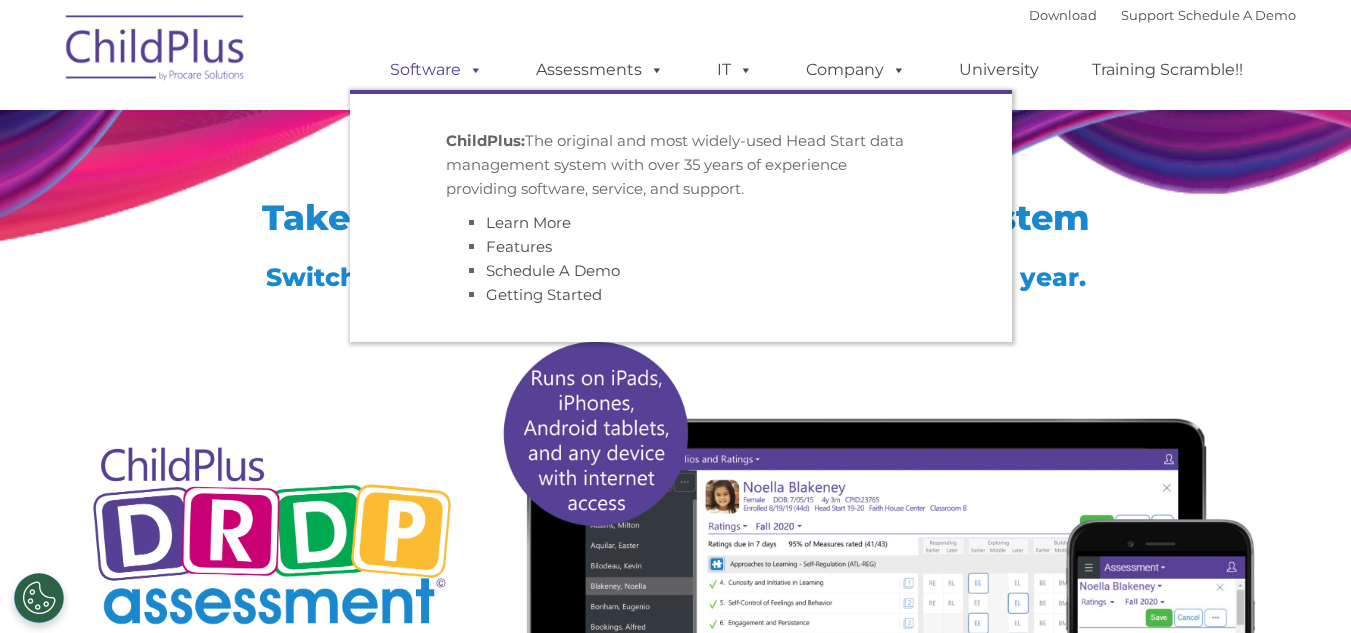 click at bounding box center (472, 69) 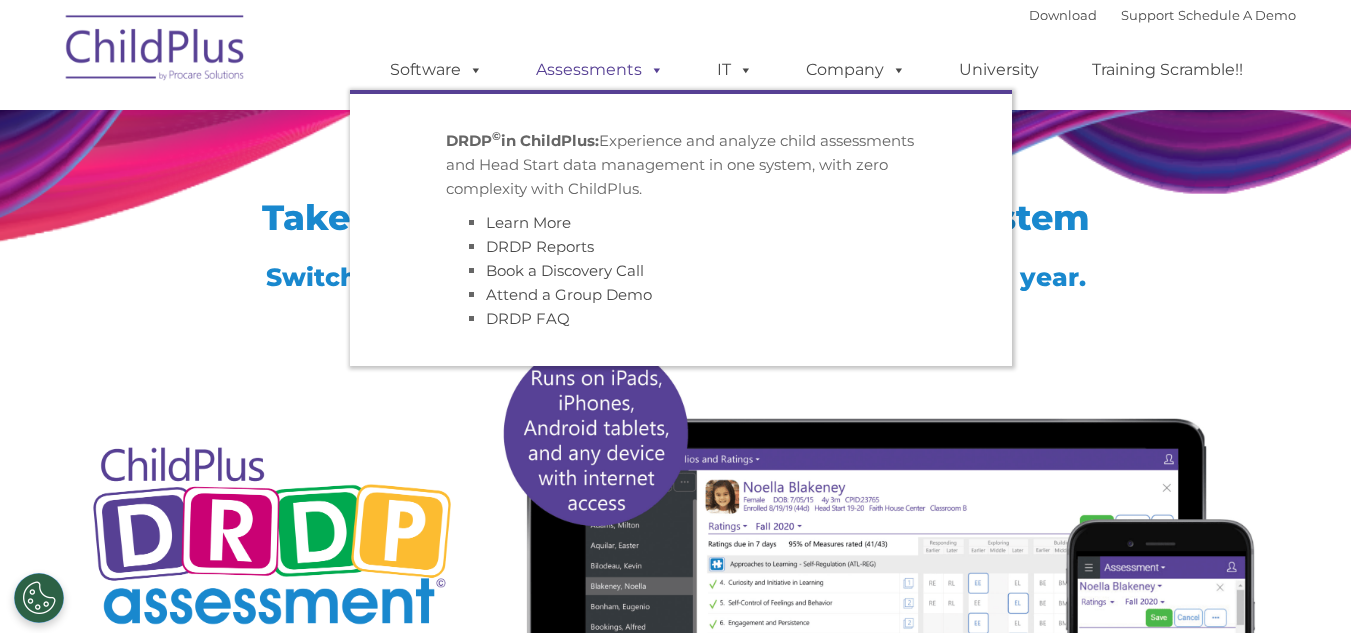 click at bounding box center (653, 69) 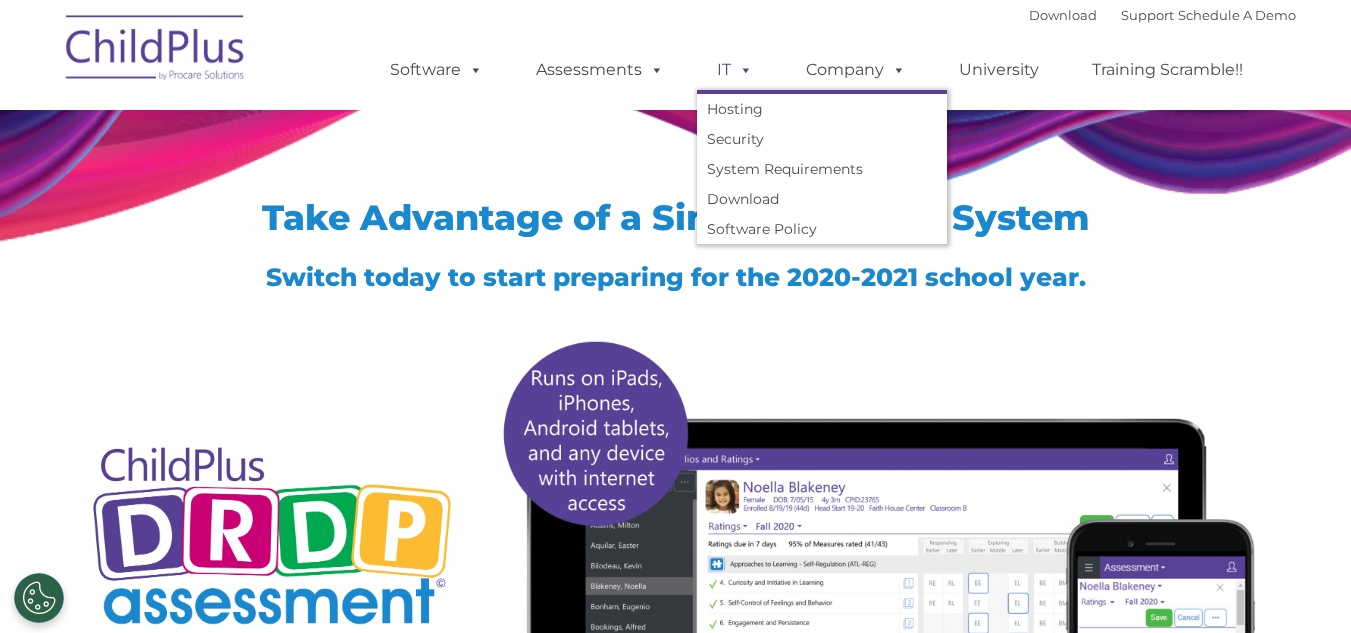 click at bounding box center [742, 69] 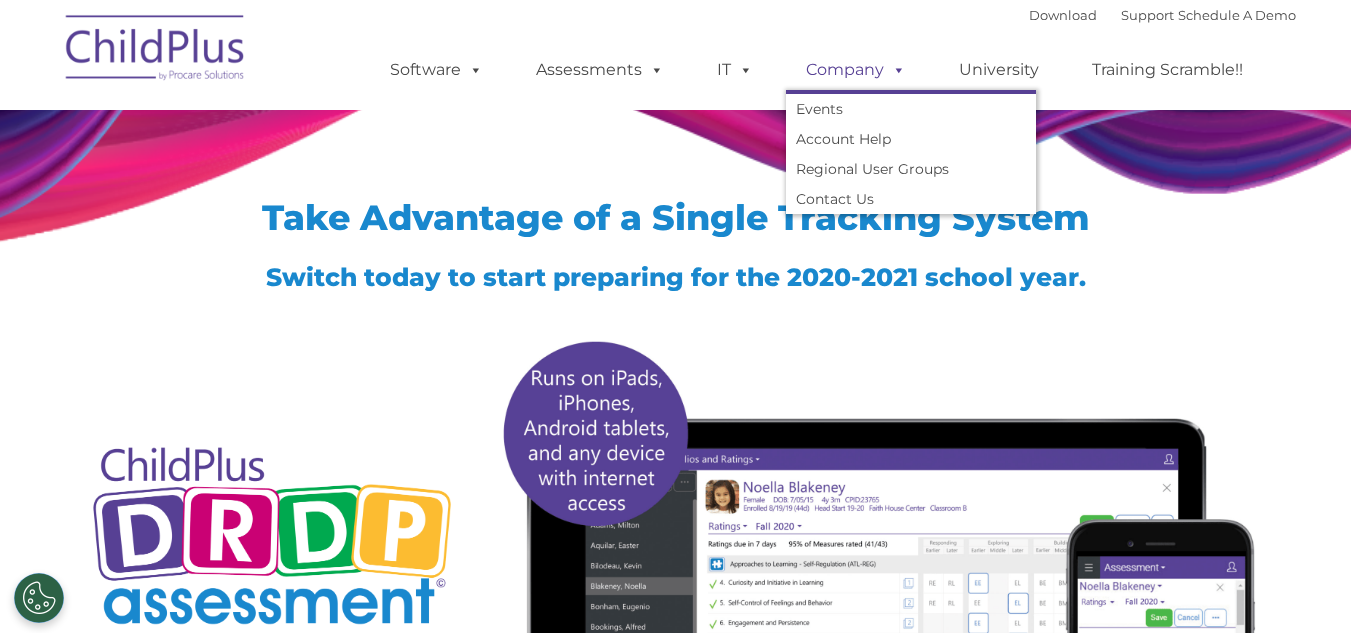 click at bounding box center (895, 69) 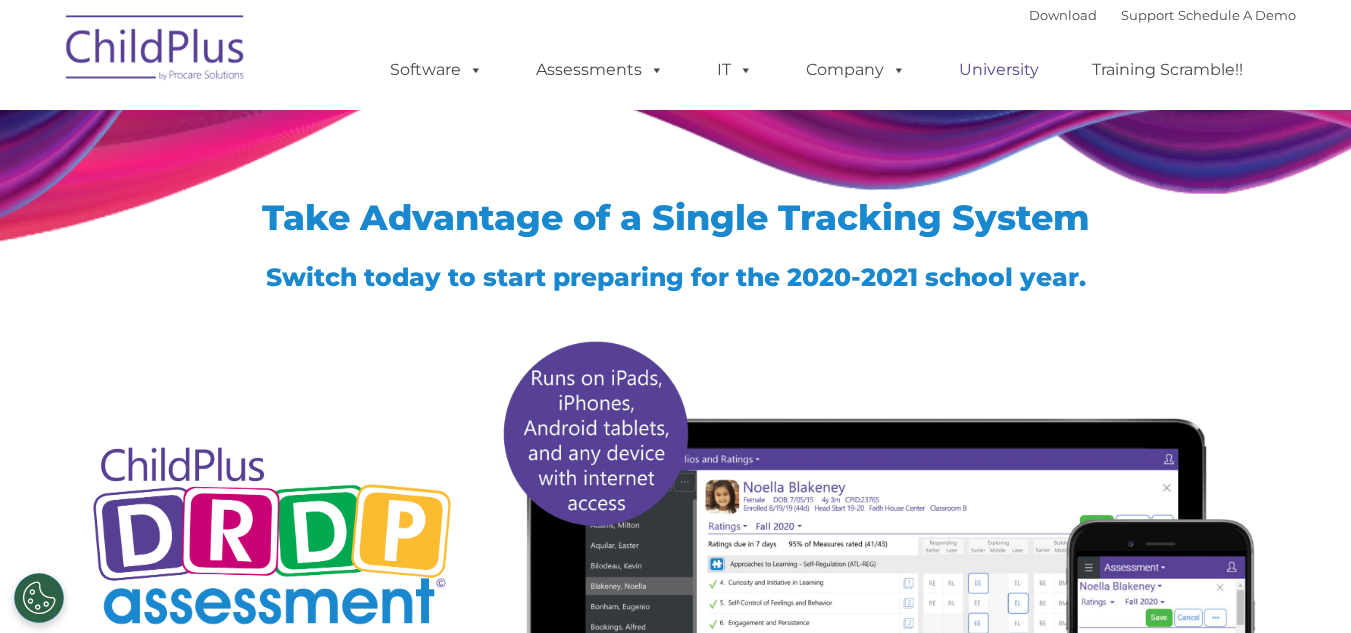 click on "University" at bounding box center (999, 70) 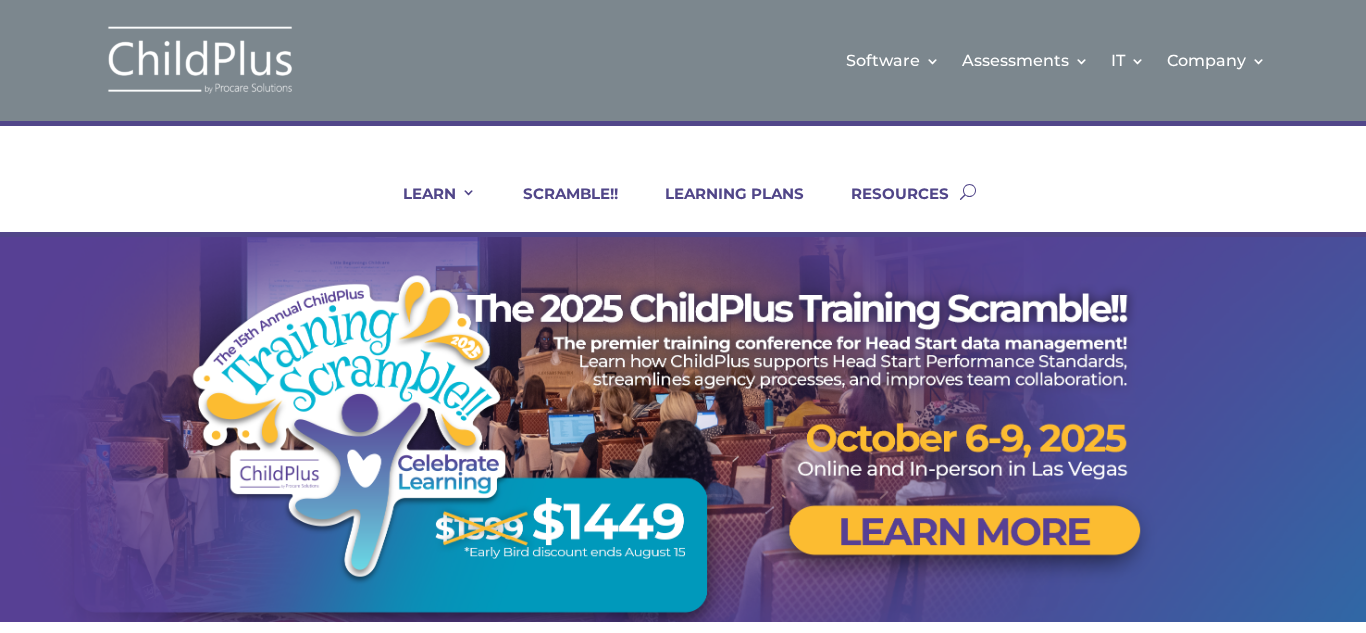 scroll, scrollTop: 0, scrollLeft: 0, axis: both 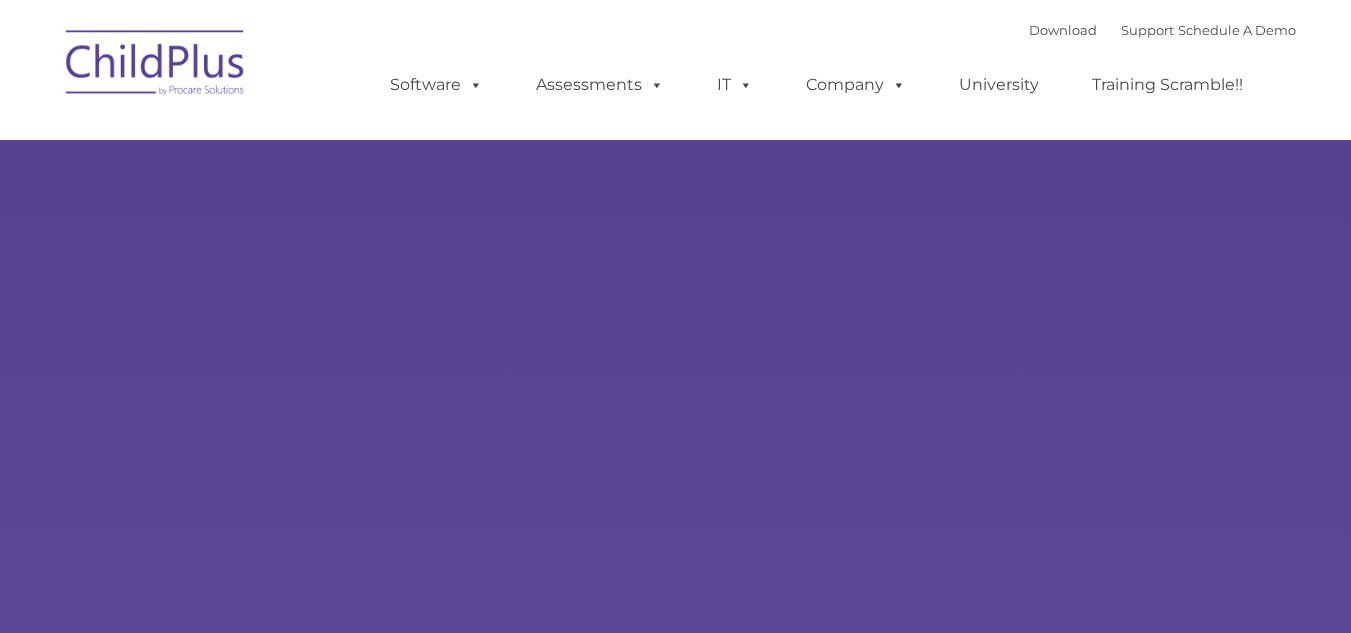select on "MEDIUM" 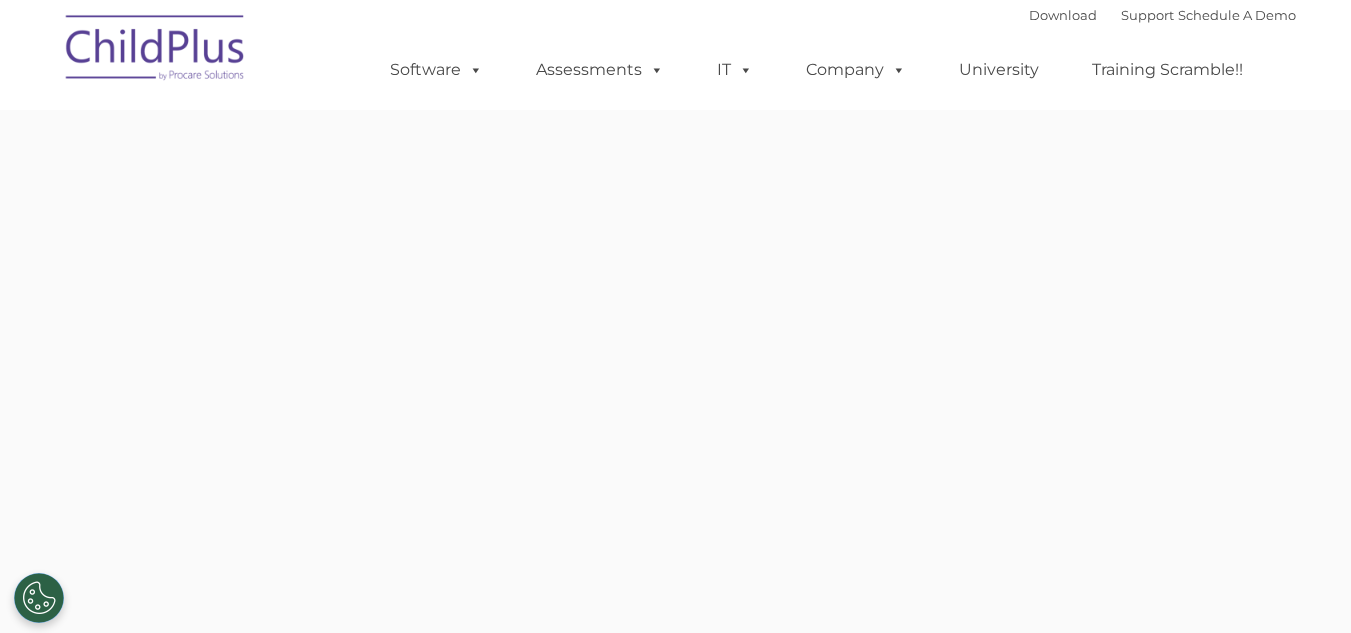 scroll, scrollTop: 0, scrollLeft: 0, axis: both 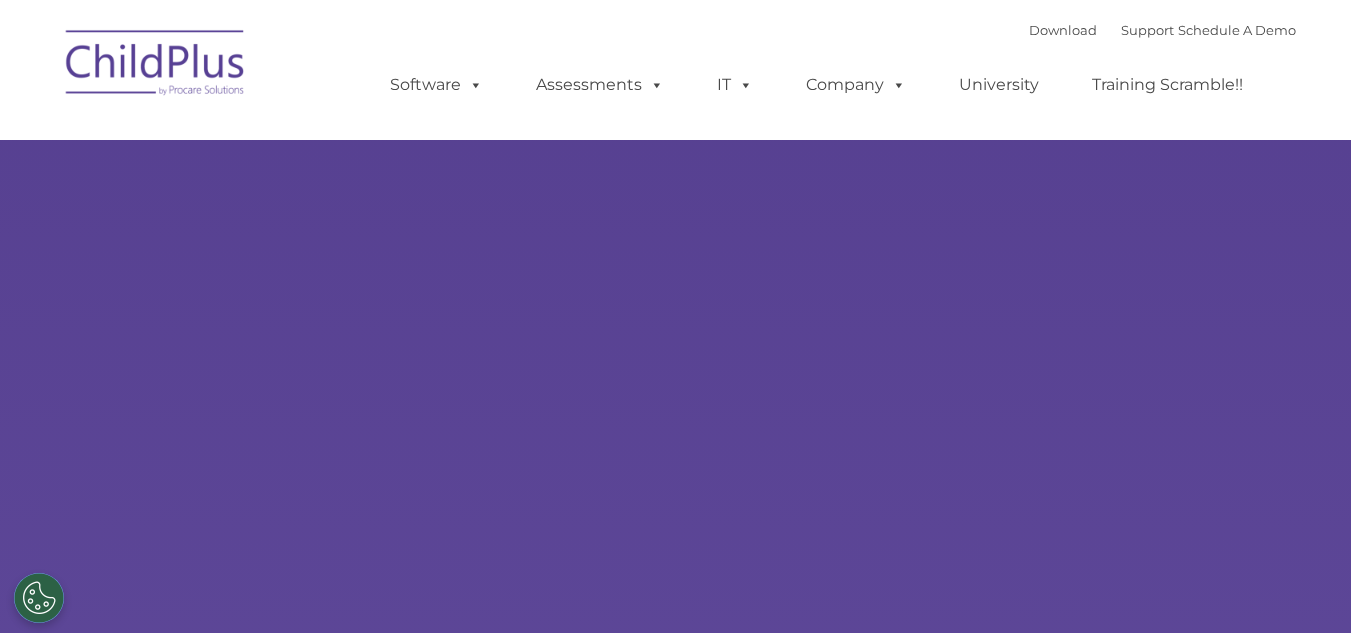 select on "MEDIUM" 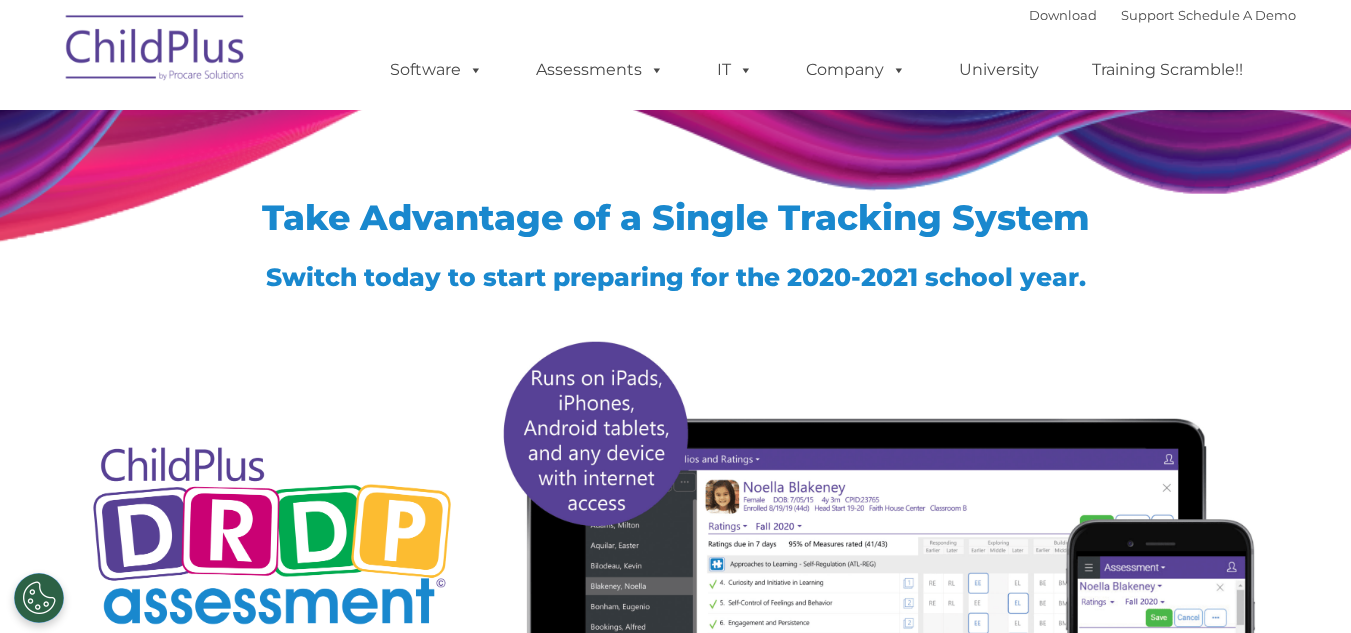 scroll, scrollTop: 0, scrollLeft: 0, axis: both 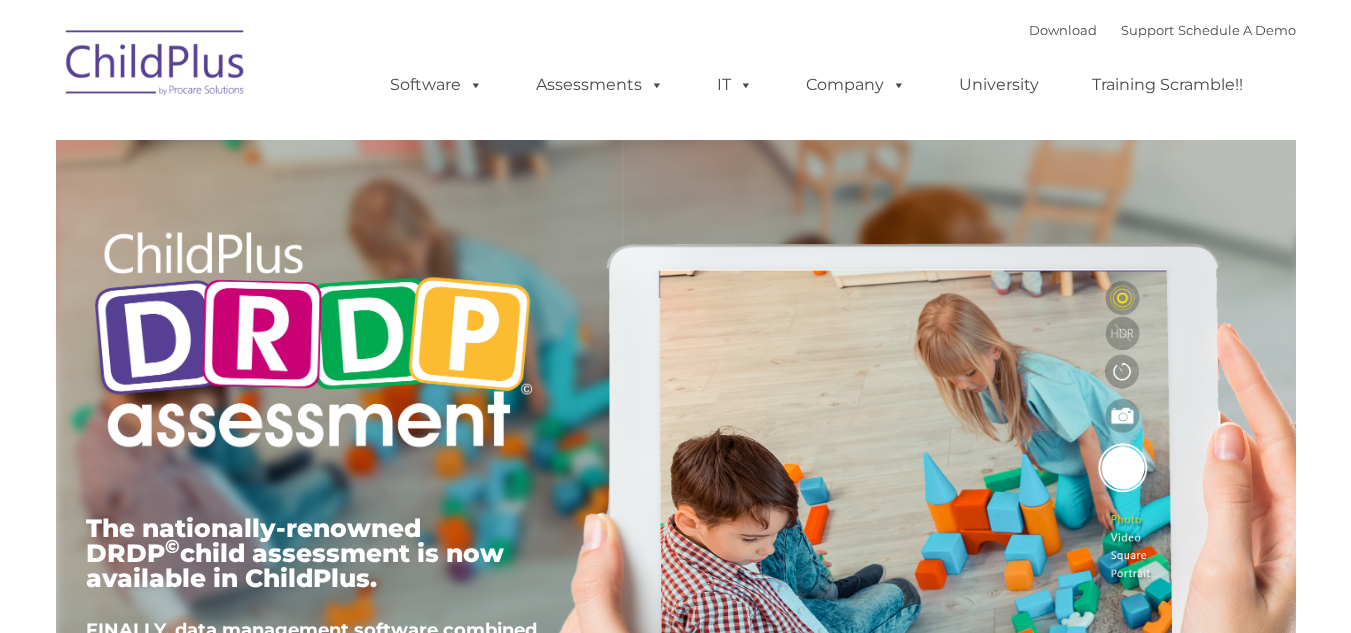 type on "" 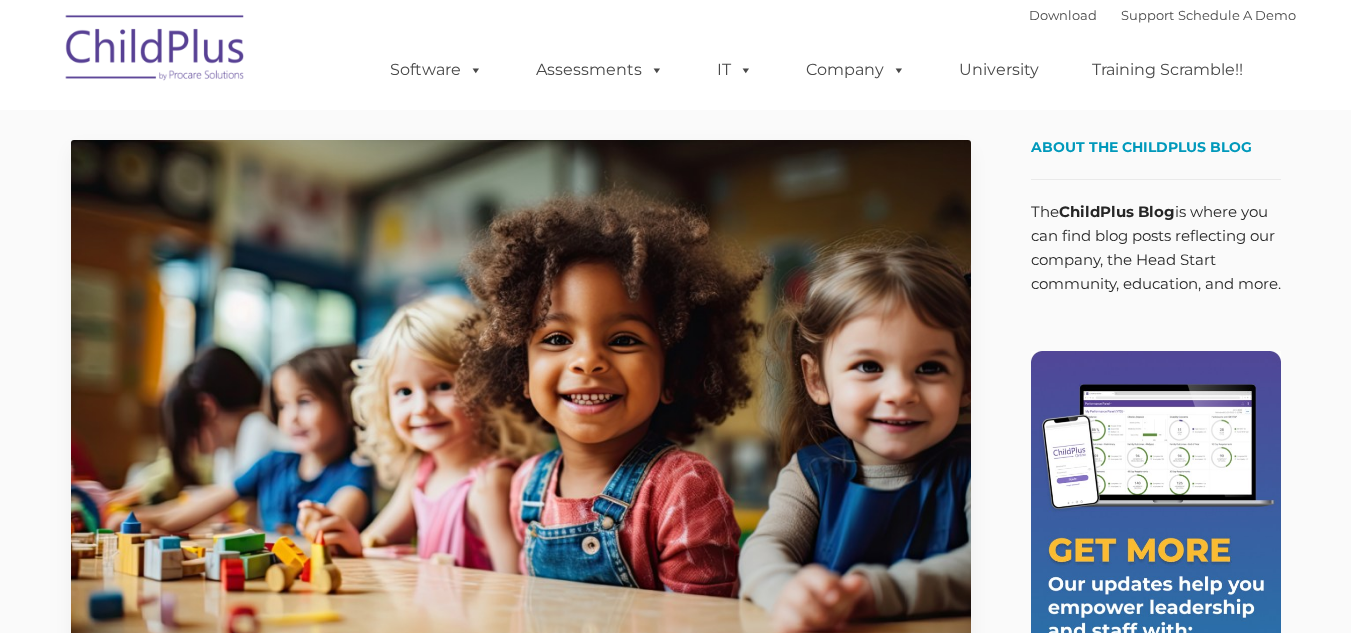 scroll, scrollTop: 0, scrollLeft: 0, axis: both 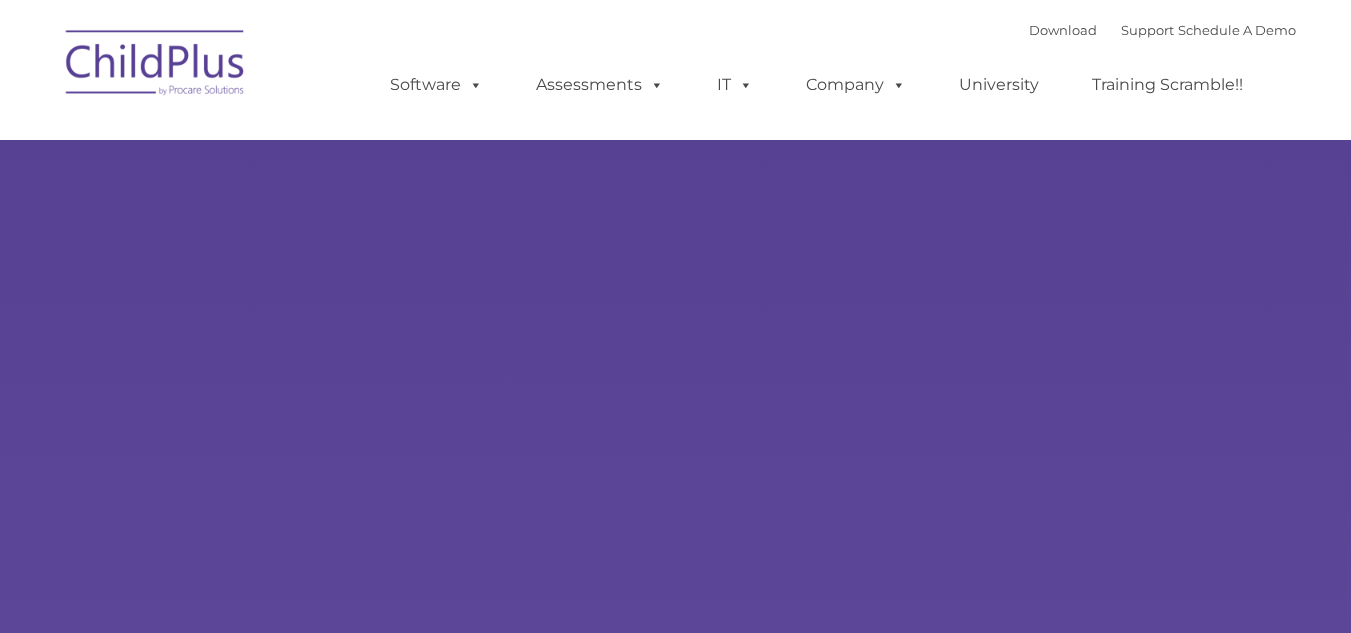 select on "MEDIUM" 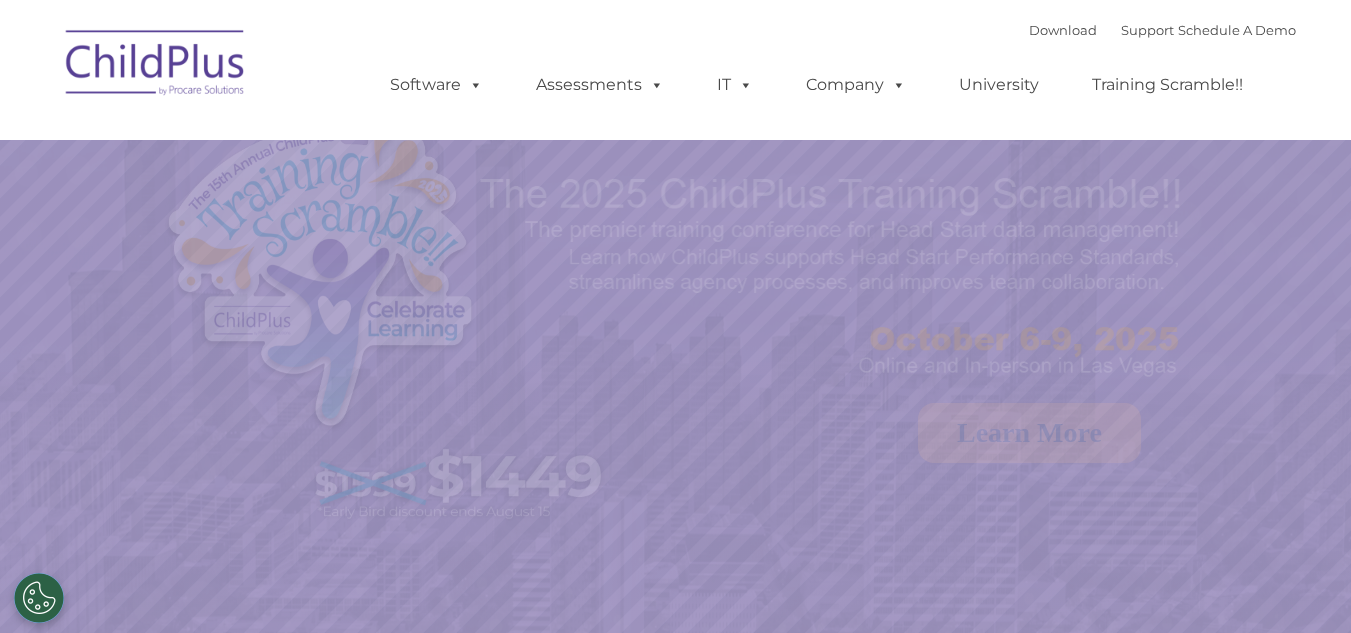 scroll, scrollTop: 0, scrollLeft: 0, axis: both 